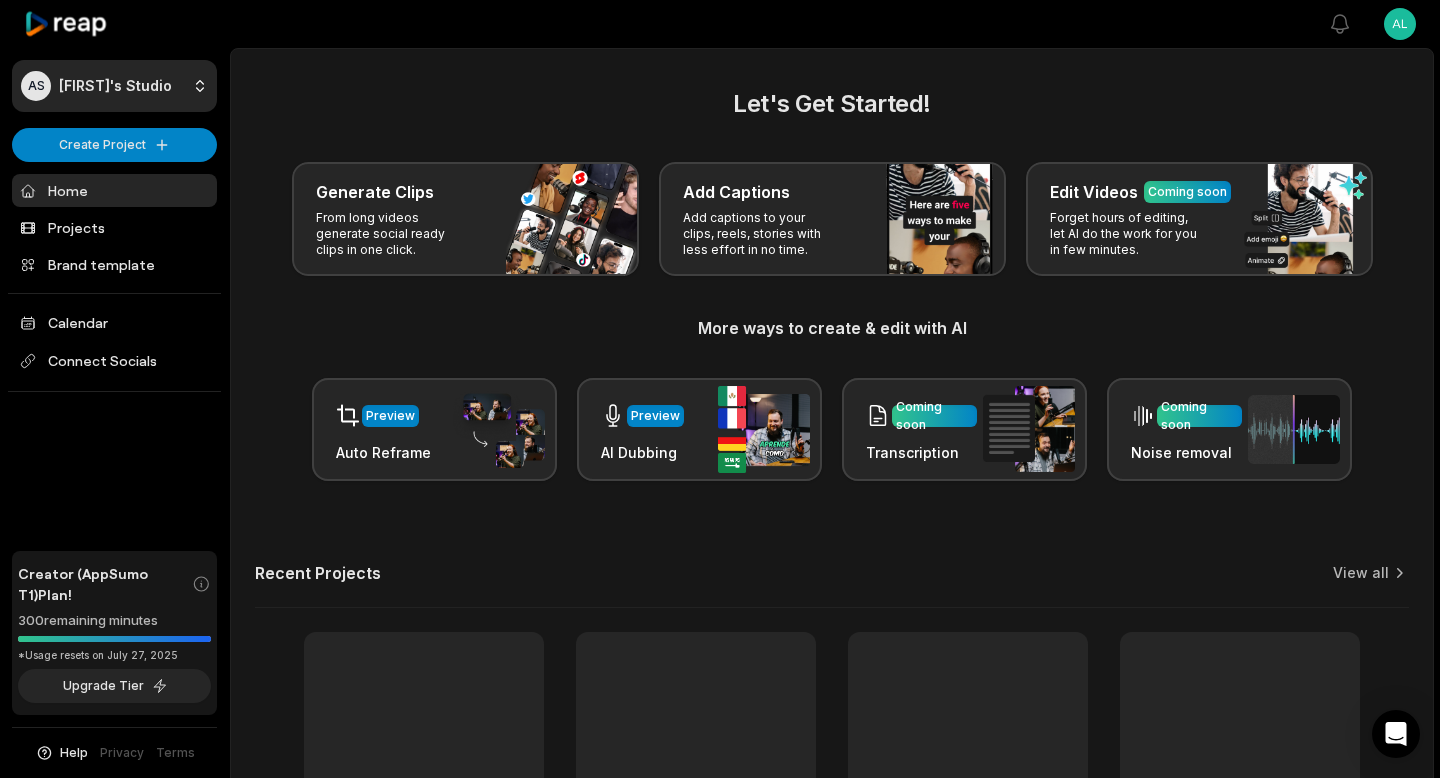 scroll, scrollTop: 0, scrollLeft: 0, axis: both 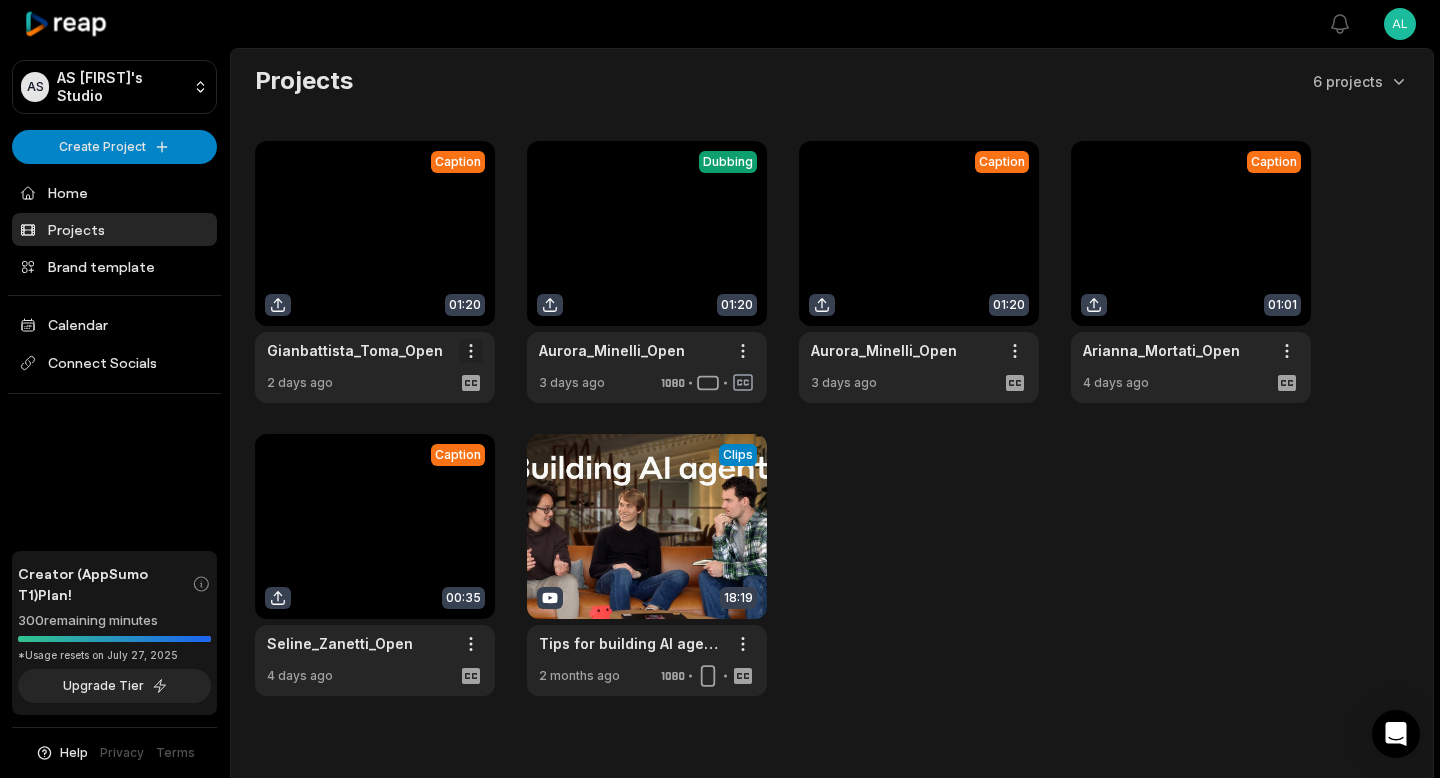 click on "AS [NAME]'s Studio Create Project Home Projects Brand template Calendar Connect Socials Creator (AppSumo T1)  Plan! 300  remaining minutes *Usage resets on [DATE], [YEAR] Upgrade Tier Help Privacy Terms Open sidebar View notifications Open user menu Projects   6 projects   Caption 01:20 [NAME]_[LAST]_Open Open options 2 days ago View Clips Dubbing 01:20 [NAME]_[LAST]_Open Open options 3 days ago Caption 01:20 [NAME]_[LAST]_Open Open options 3 days ago Caption 01:01 [NAME]_[LAST]_Open Open options 4 days ago Caption 00:35 [NAME]_[LAST]_Open Open options 4 days ago View Clips Clips 18:19 Tips for building AI agents Open options 2 months ago Made with   in [CITY]" at bounding box center [720, 389] 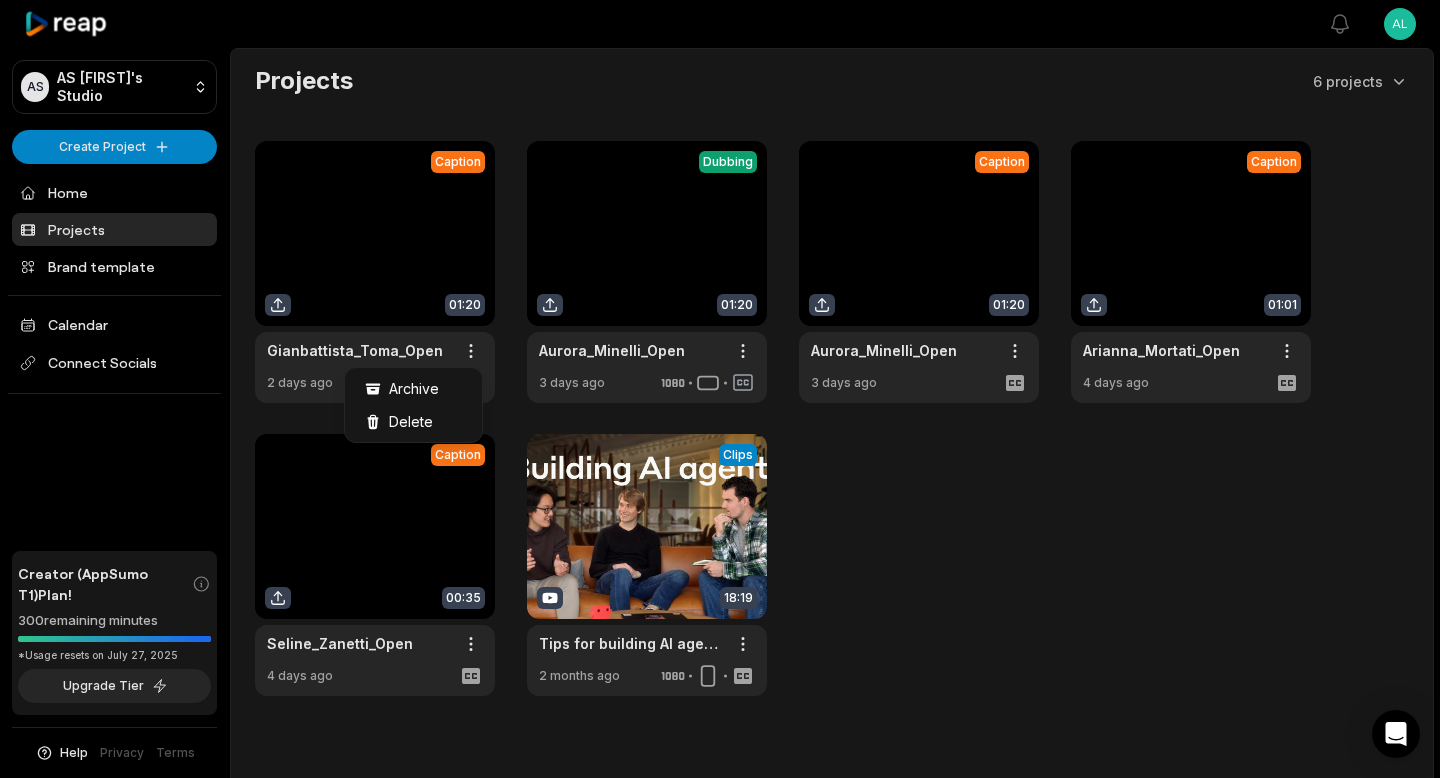 click on "AS [NAME]'s Studio Create Project Home Projects Brand template Calendar Connect Socials Creator (AppSumo T1)  Plan! 300  remaining minutes *Usage resets on [DATE], [YEAR] Upgrade Tier Help Privacy Terms Open sidebar View notifications Open user menu Projects   6 projects   Caption 01:20 [NAME]_[LAST]_Open Open options 2 days ago View Clips Dubbing 01:20 [NAME]_[LAST]_Open Open options 3 days ago Caption 01:20 [NAME]_[LAST]_Open Open options 3 days ago Caption 01:01 [NAME]_[LAST]_Open Open options 4 days ago Caption 00:35 [NAME]_[LAST]_Open Open options 4 days ago View Clips Clips 18:19 Tips for building AI agents Open options 2 months ago Made with   in [CITY]
Archive Delete" at bounding box center (720, 389) 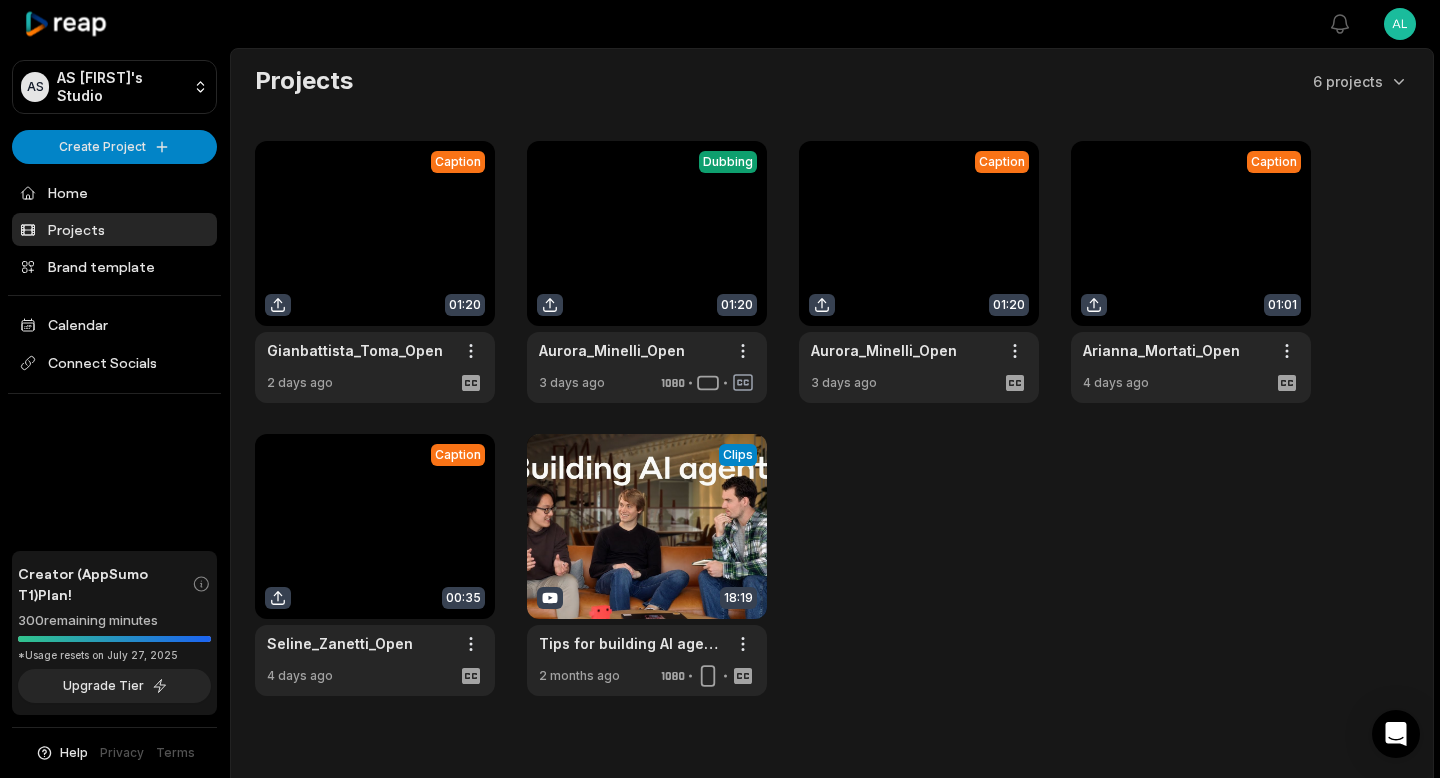 click at bounding box center (375, 272) 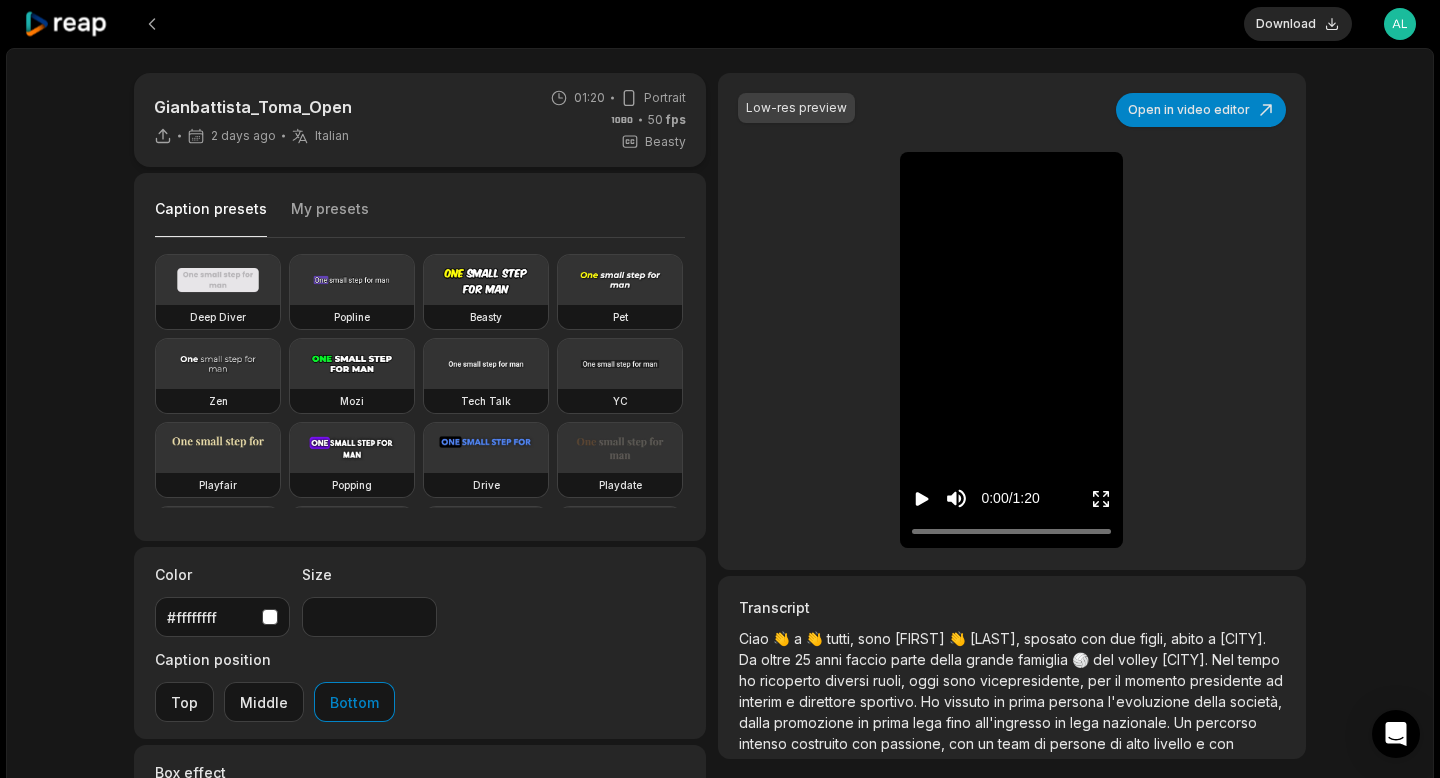 click 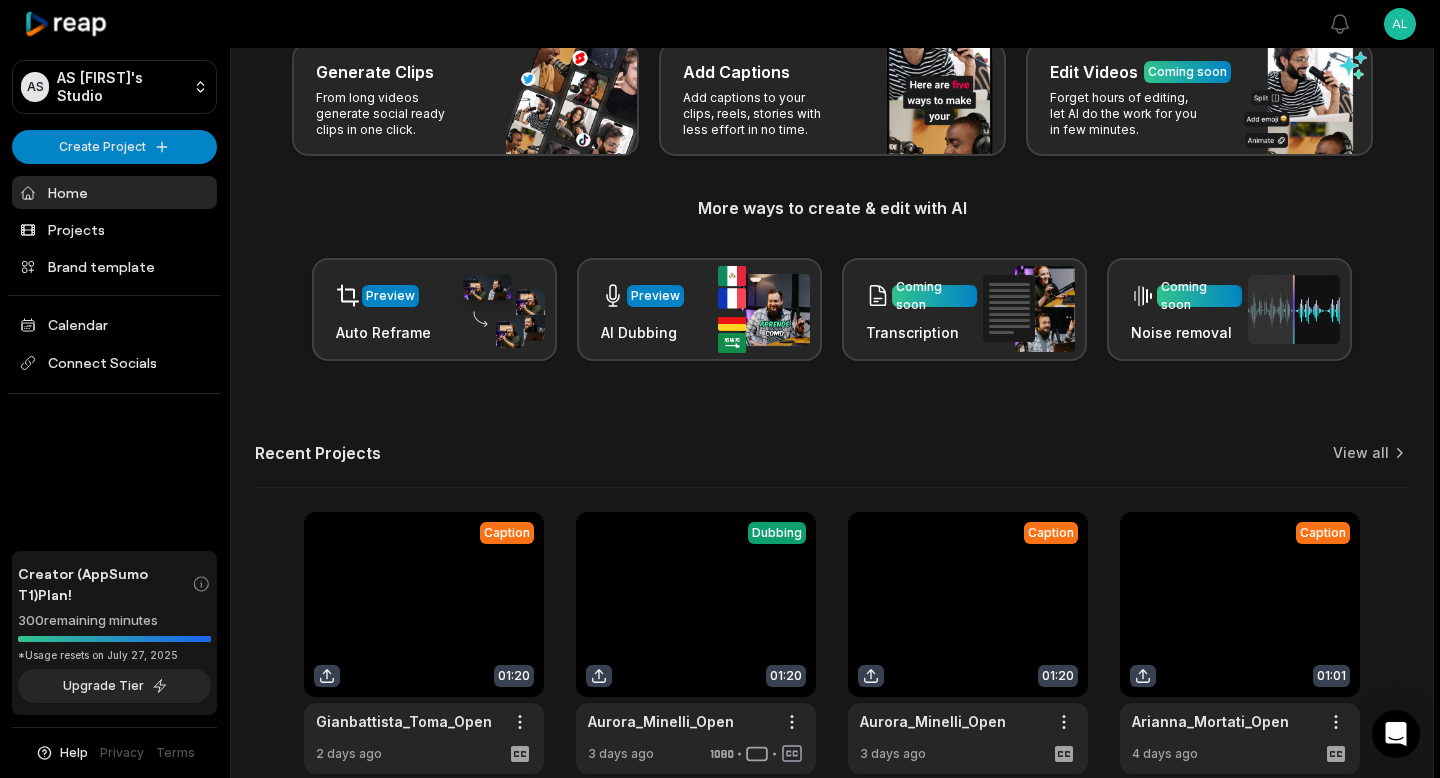 scroll, scrollTop: 202, scrollLeft: 0, axis: vertical 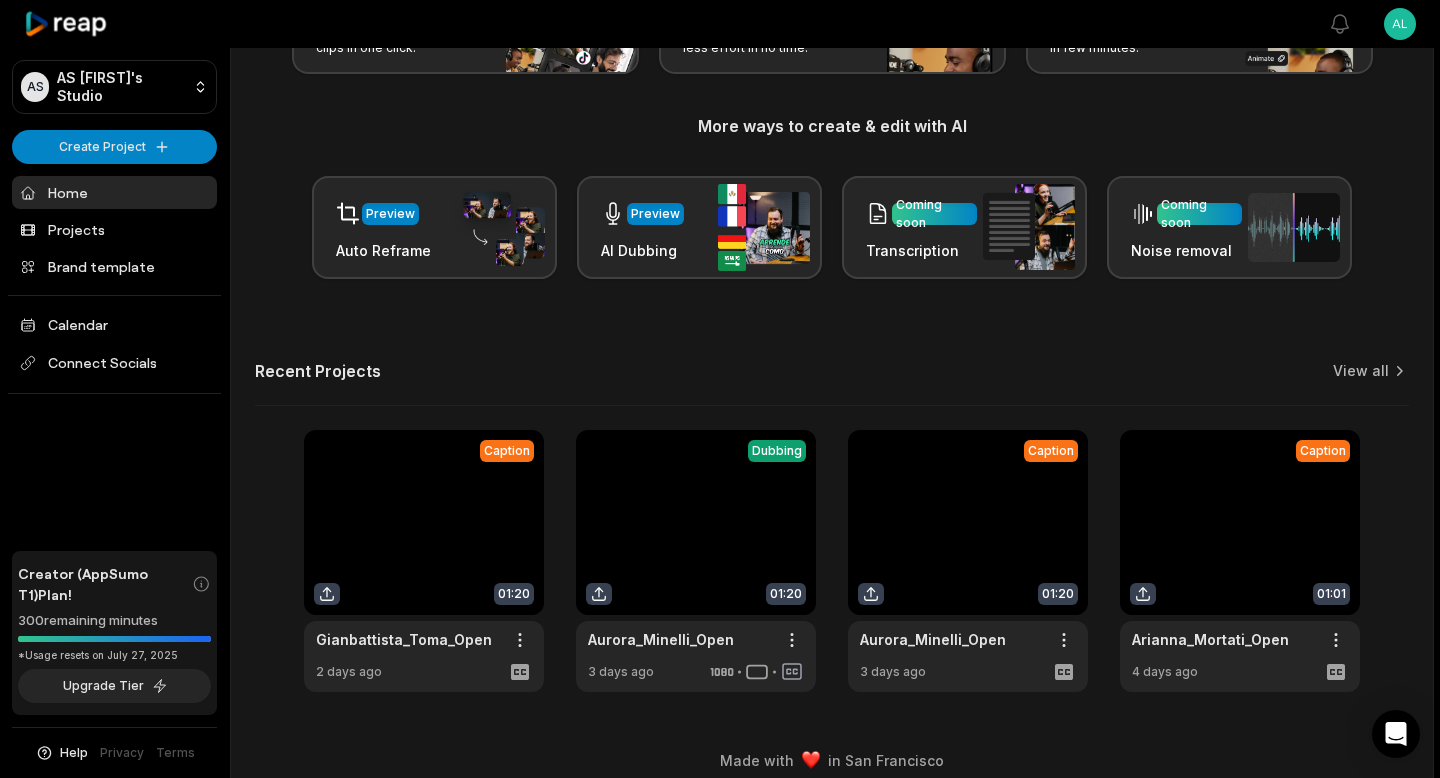 click at bounding box center (424, 561) 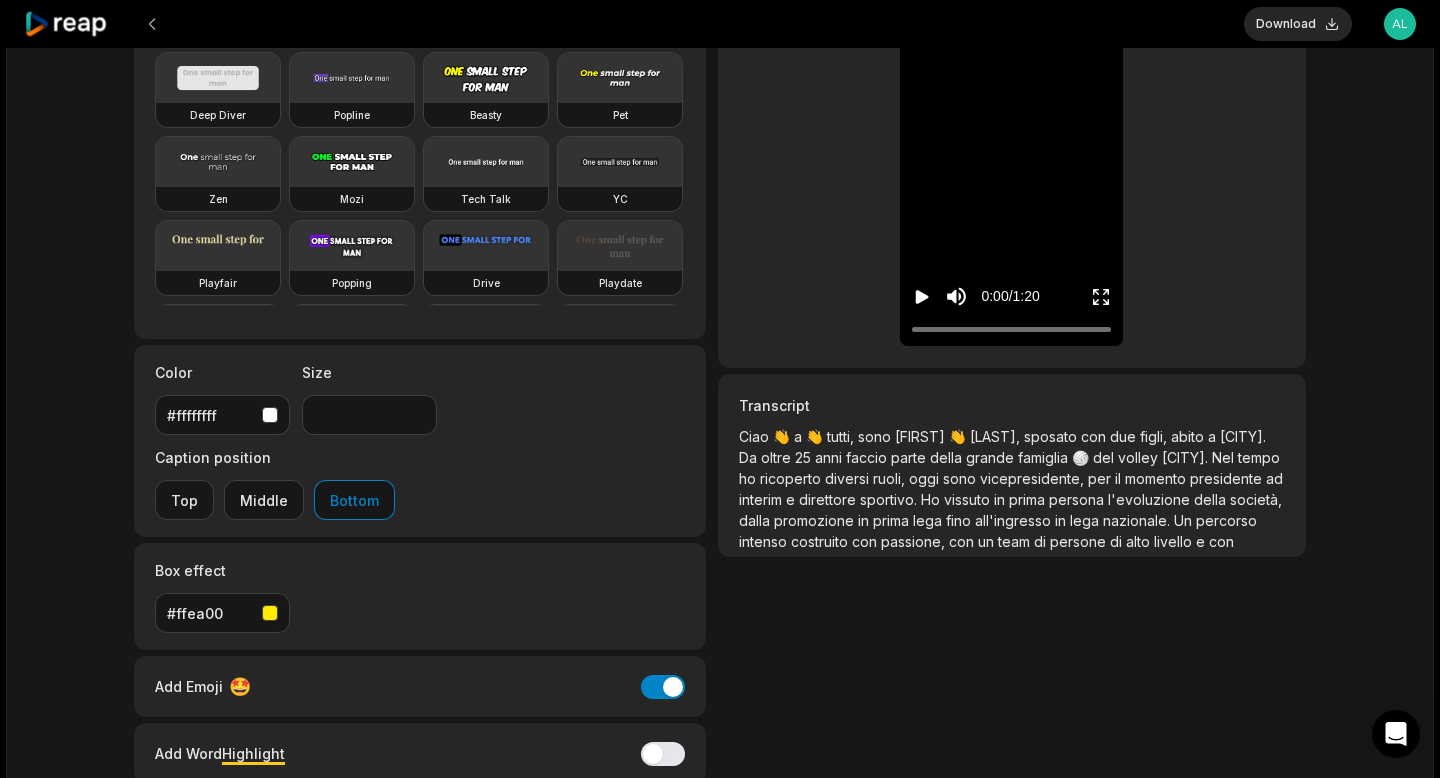 scroll, scrollTop: 0, scrollLeft: 0, axis: both 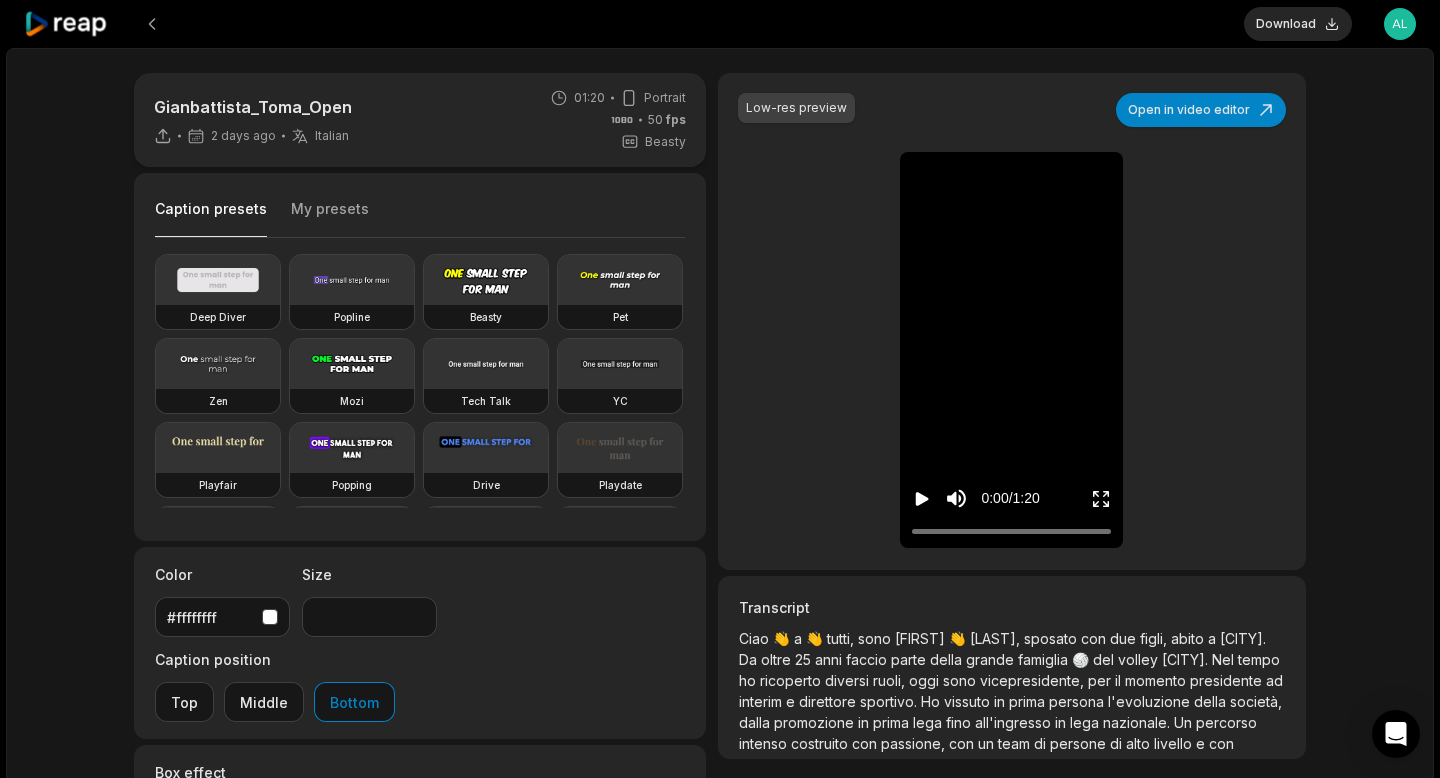 click 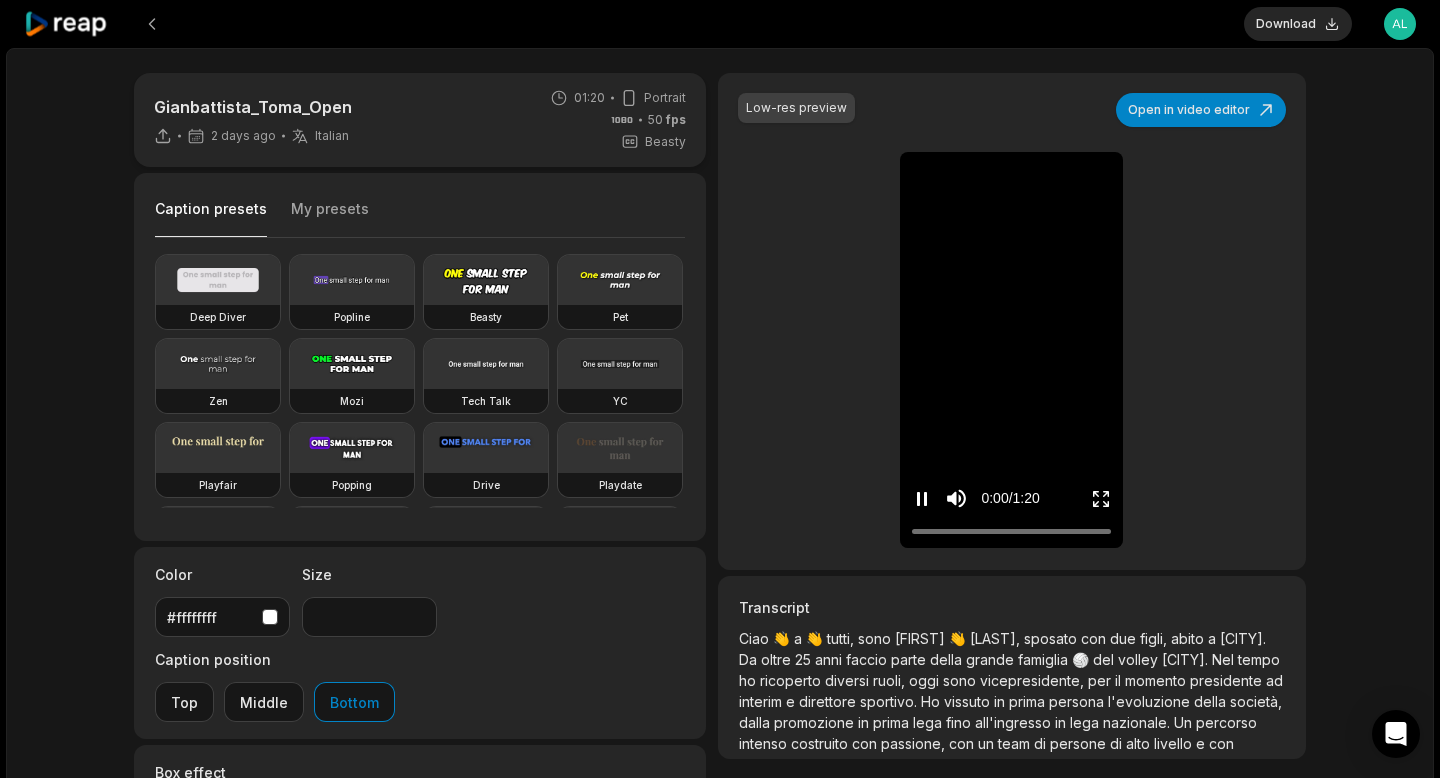 click 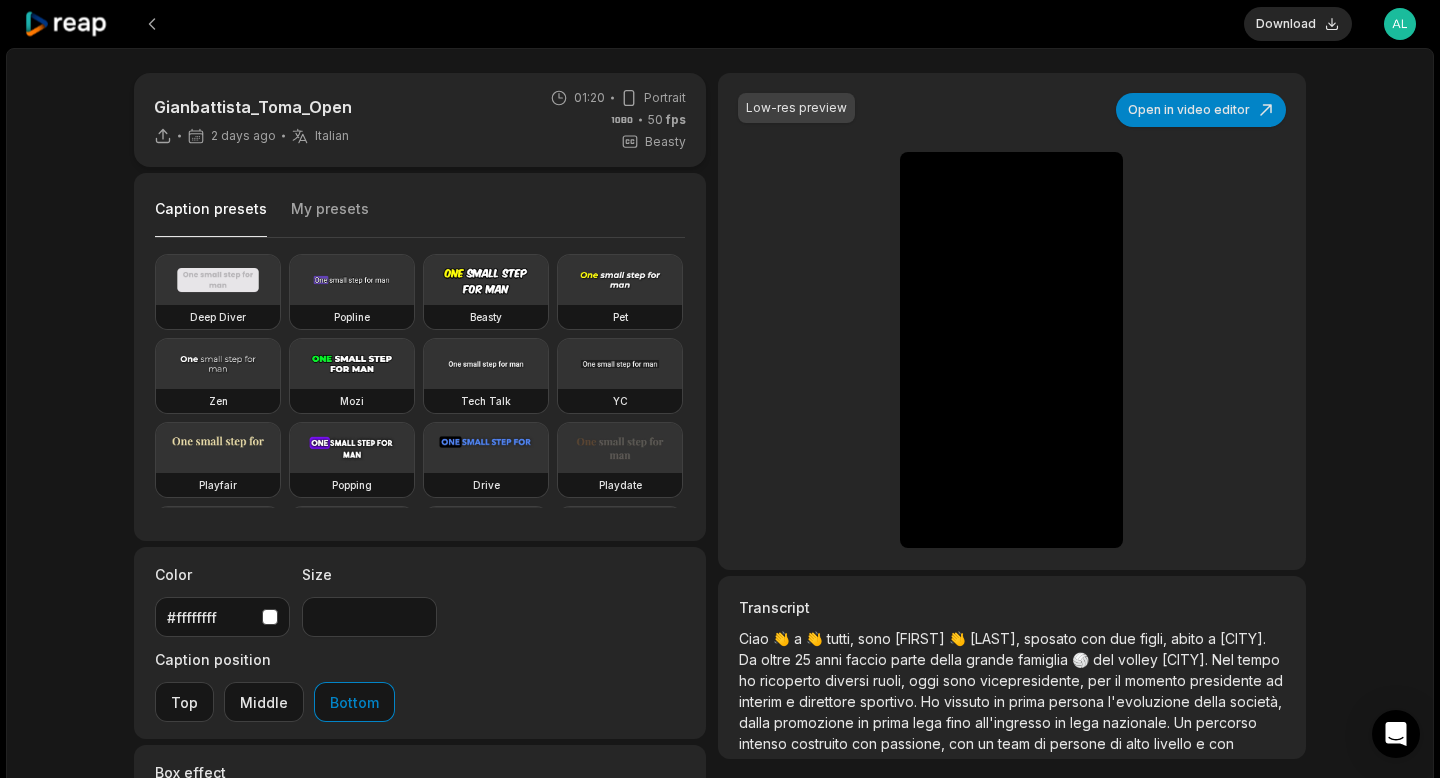click 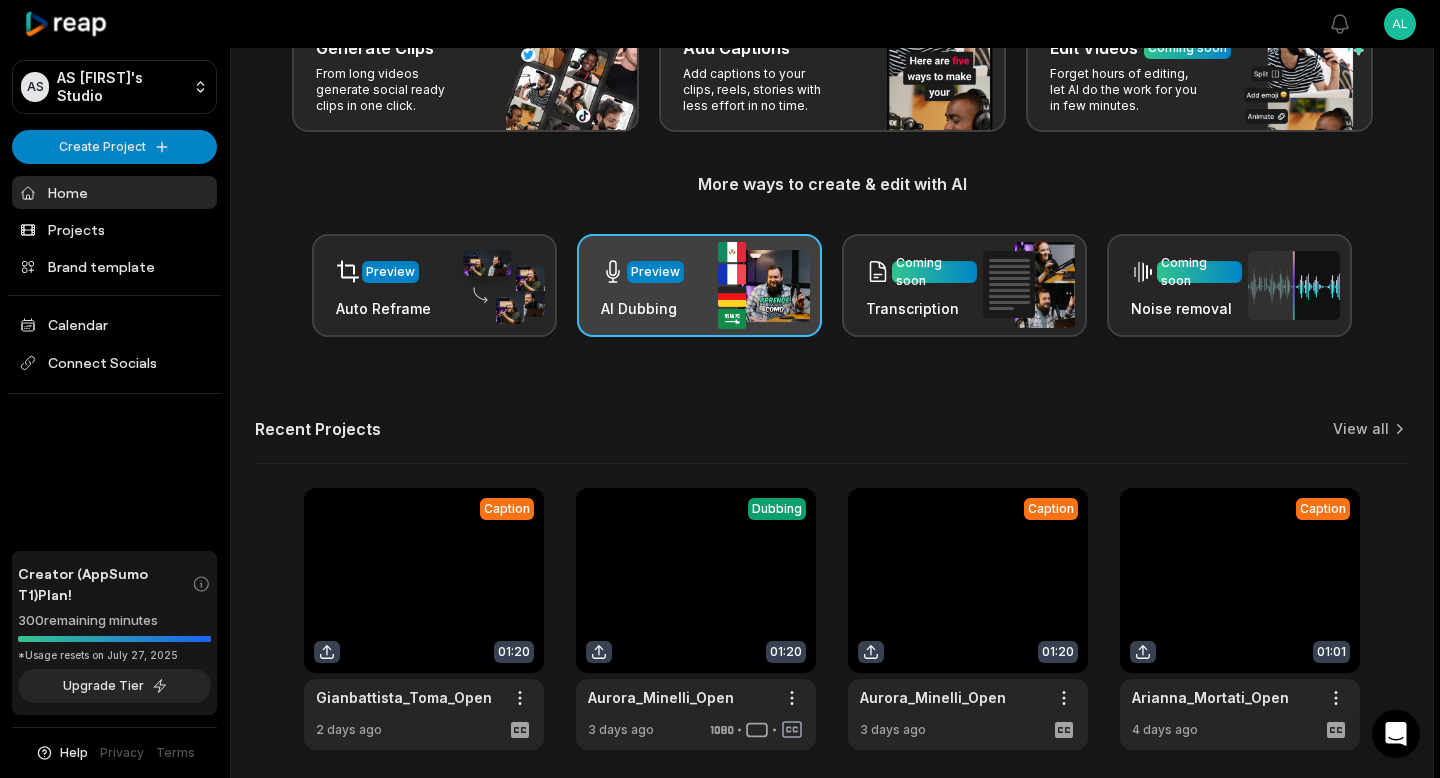 scroll, scrollTop: 220, scrollLeft: 0, axis: vertical 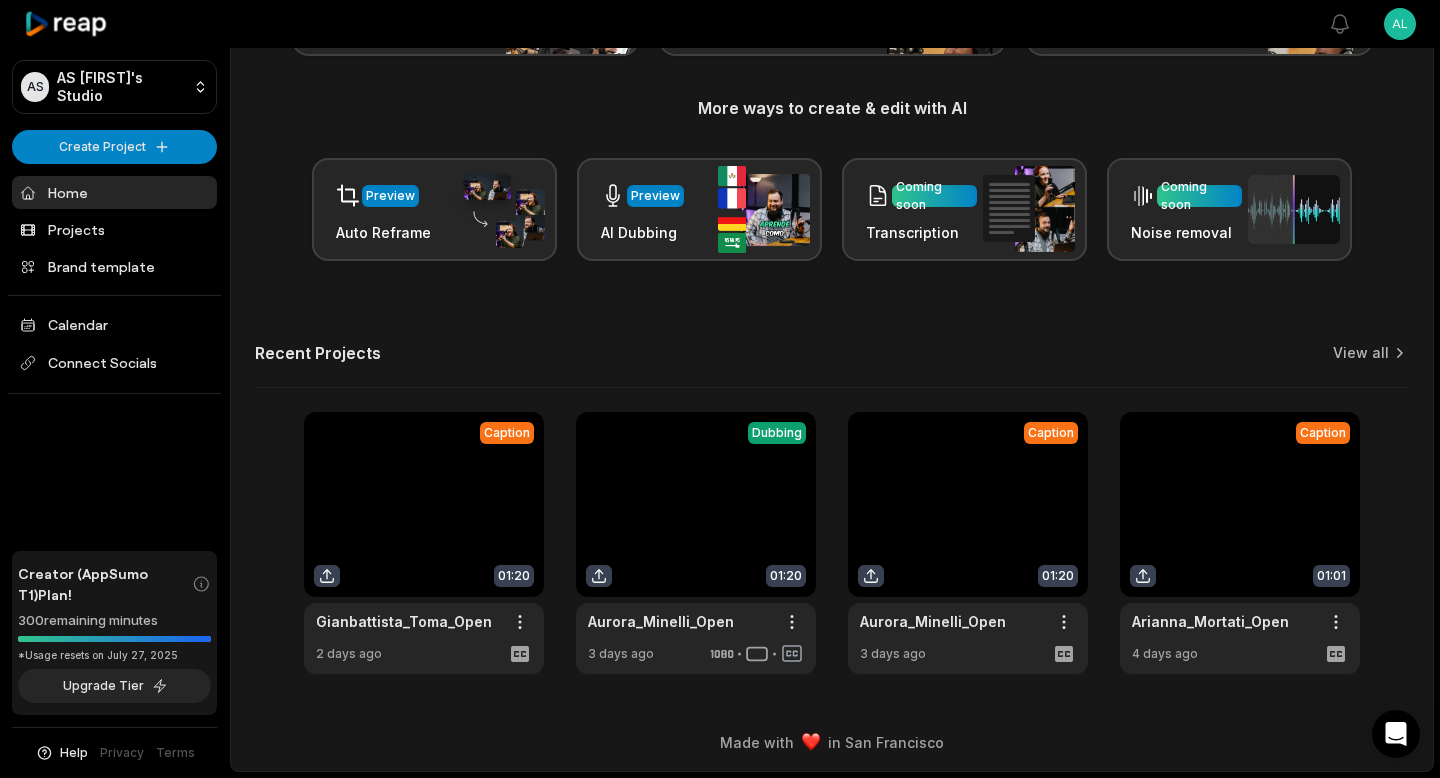 click at bounding box center (424, 543) 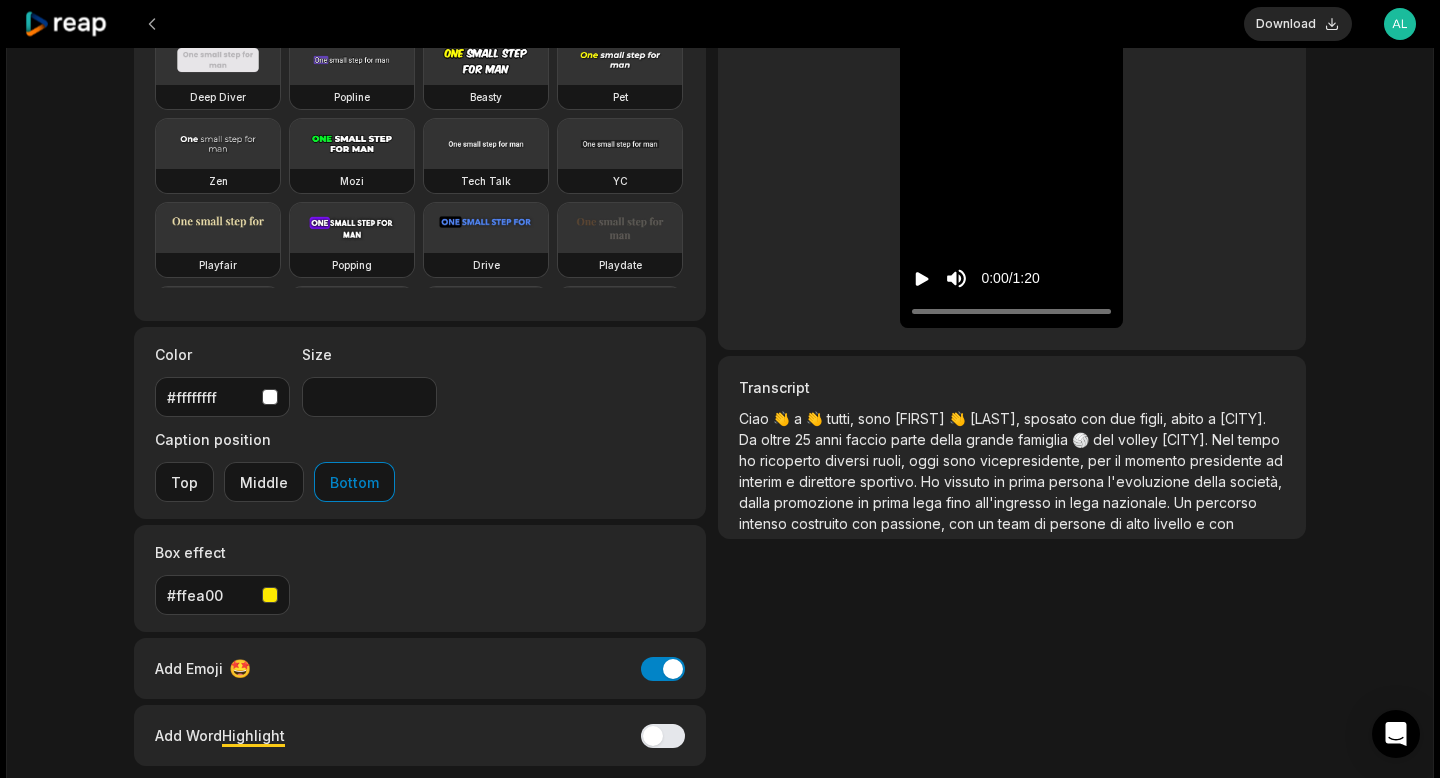 scroll, scrollTop: 0, scrollLeft: 0, axis: both 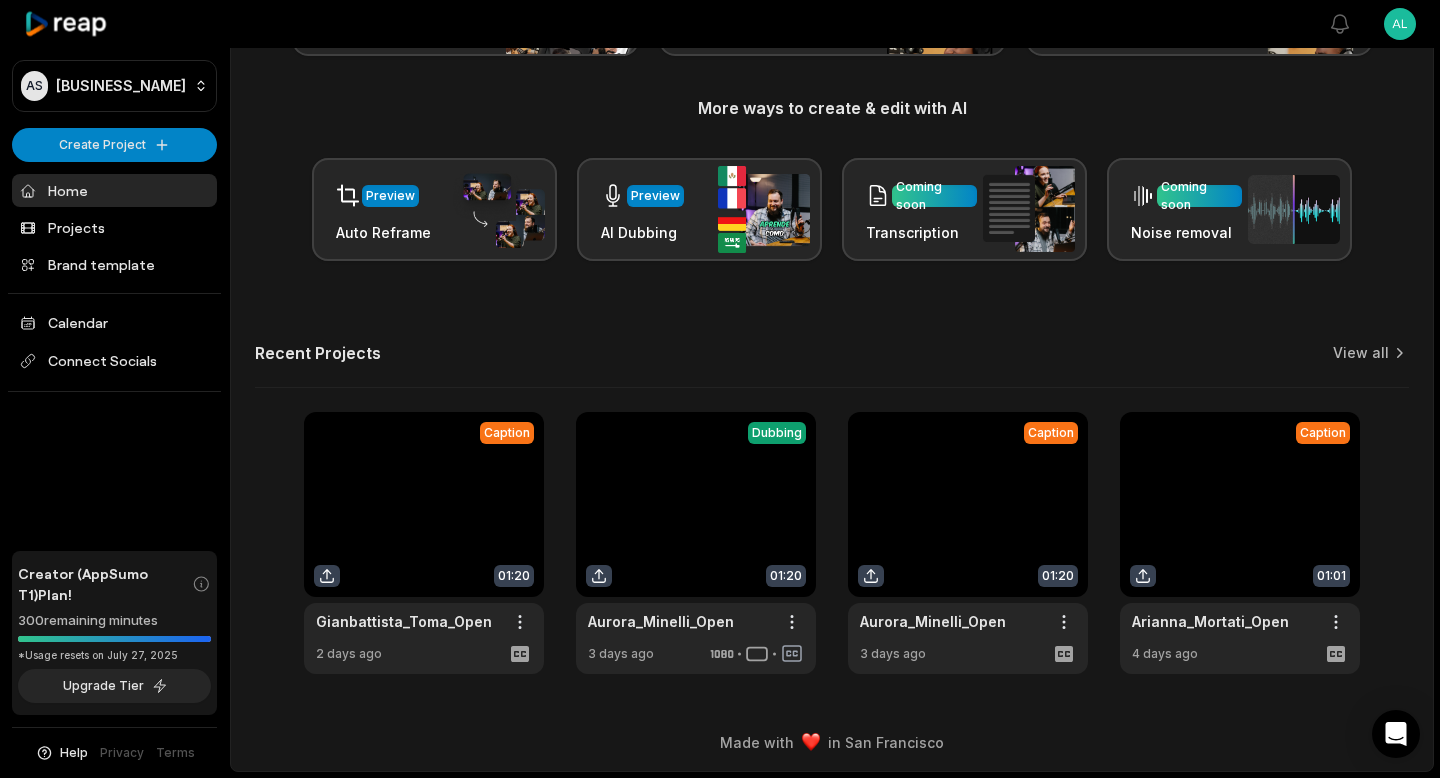 click at bounding box center (424, 543) 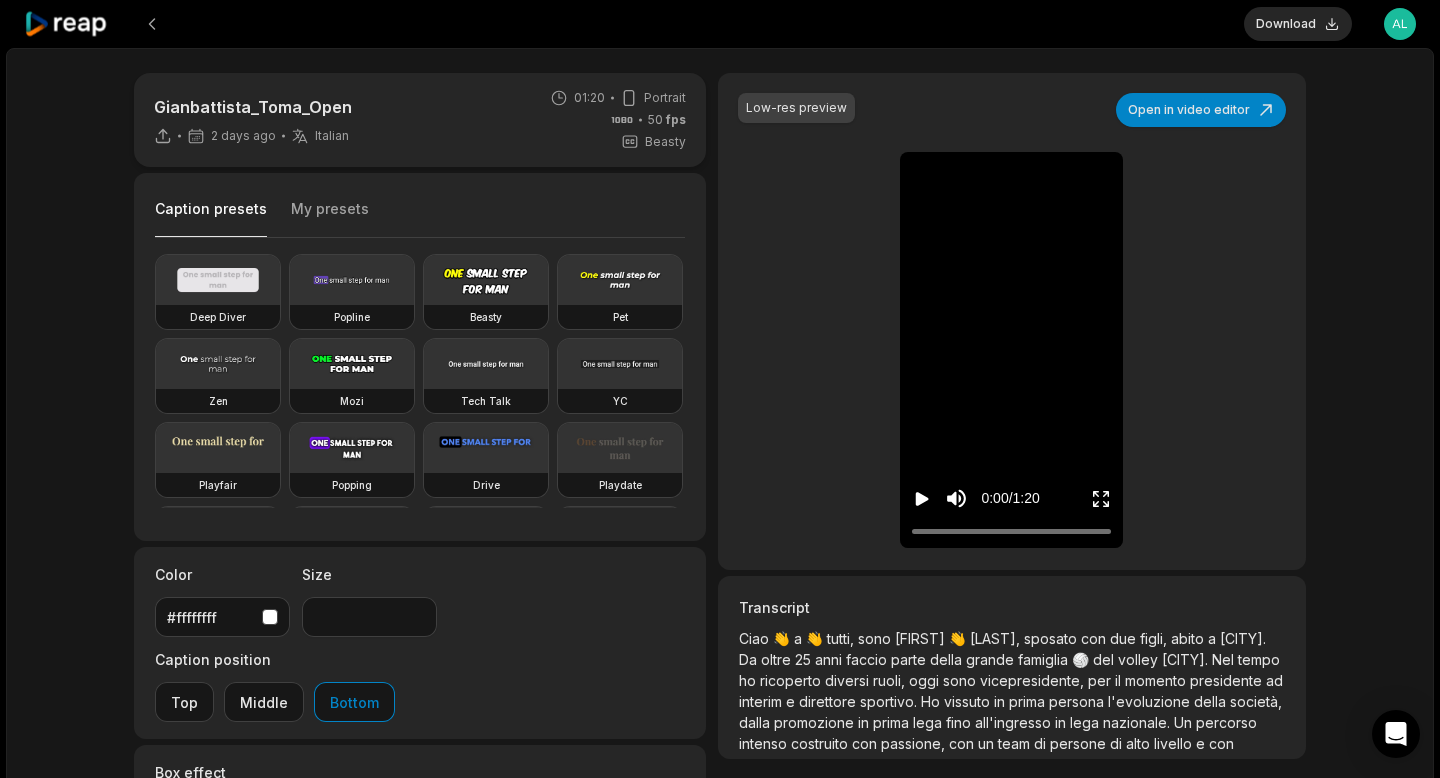 click 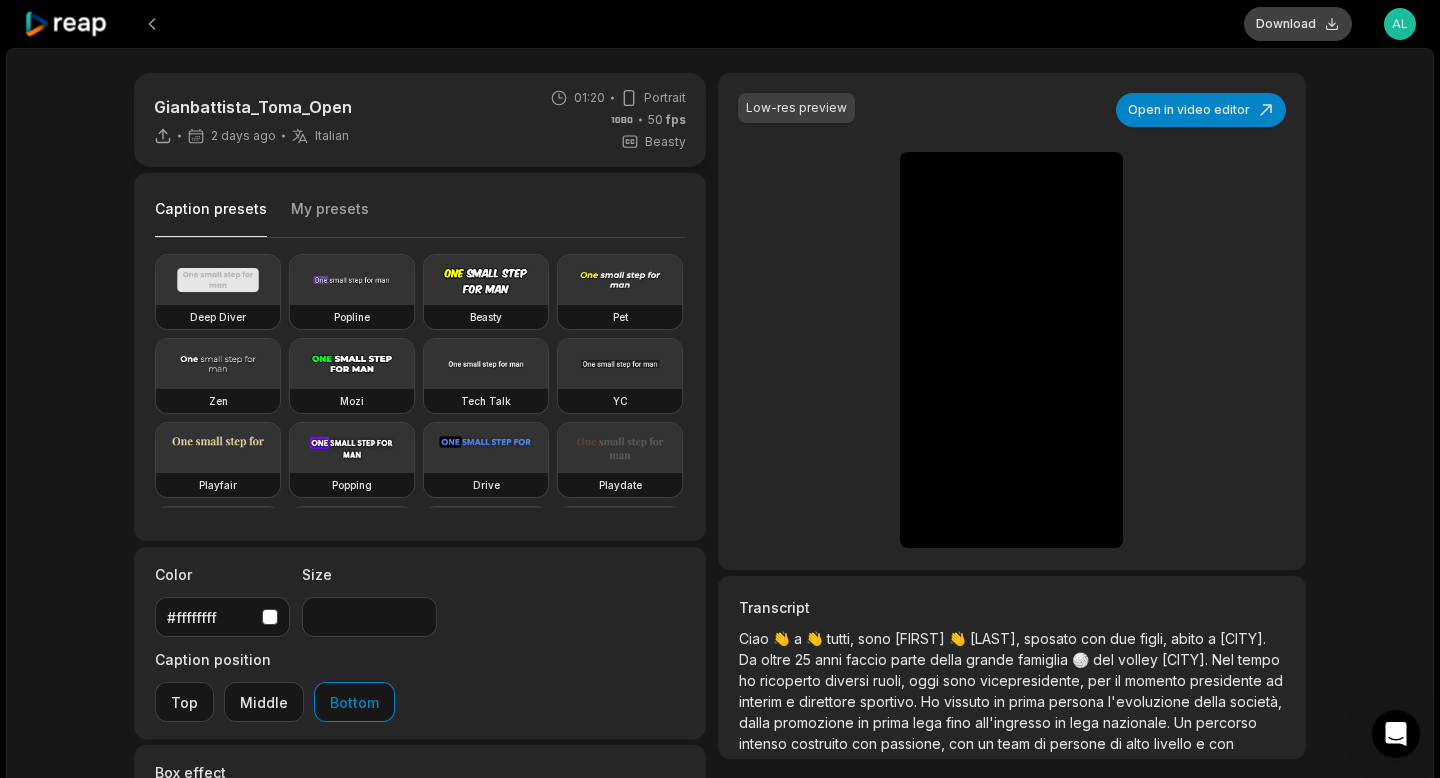 click on "Download" at bounding box center [1298, 24] 